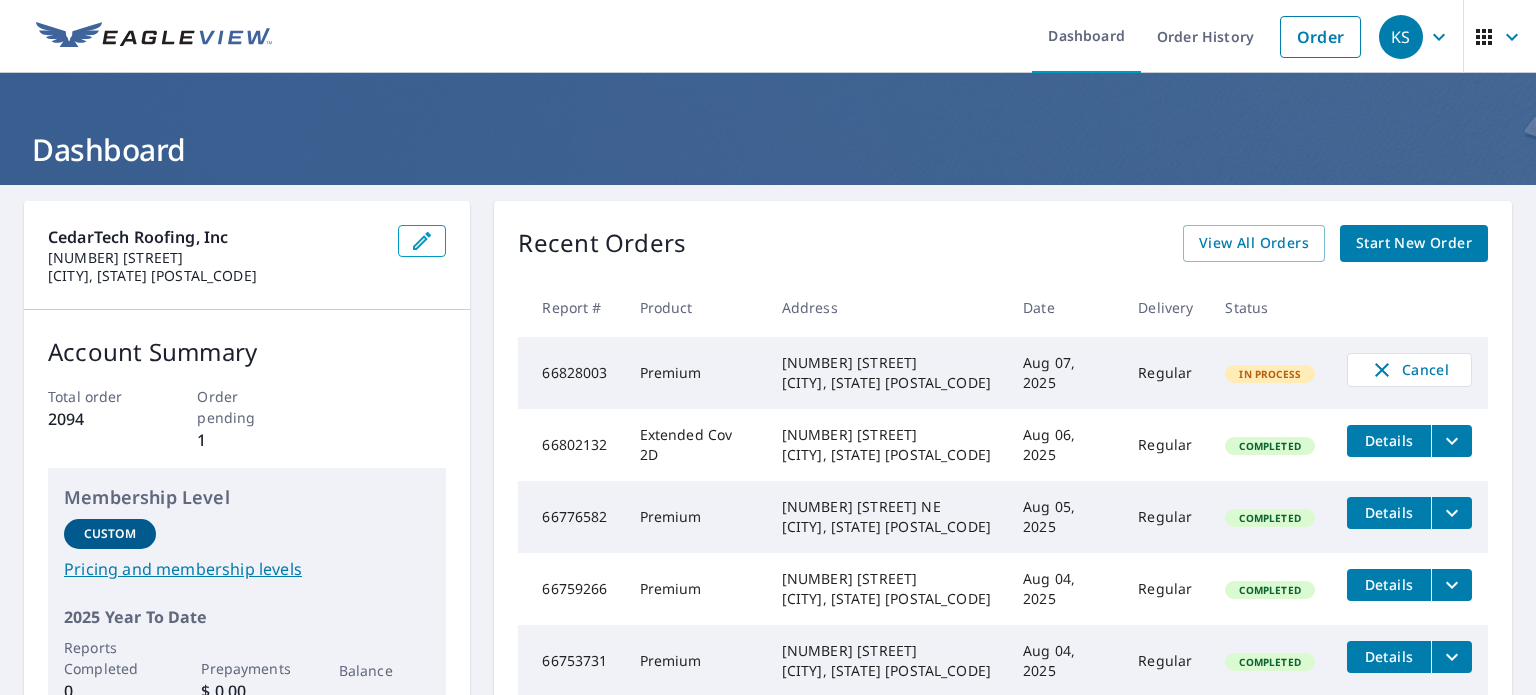scroll, scrollTop: 0, scrollLeft: 0, axis: both 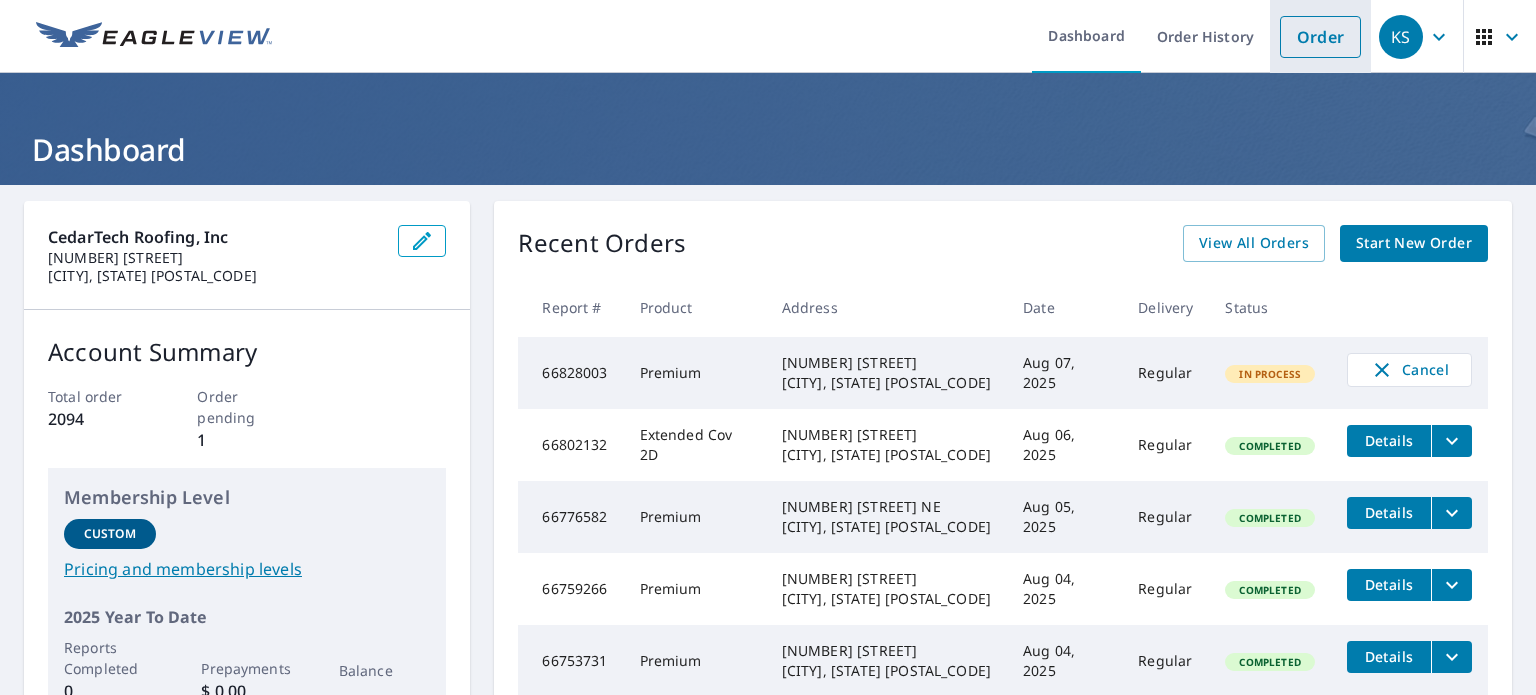 click on "Order" at bounding box center (1320, 37) 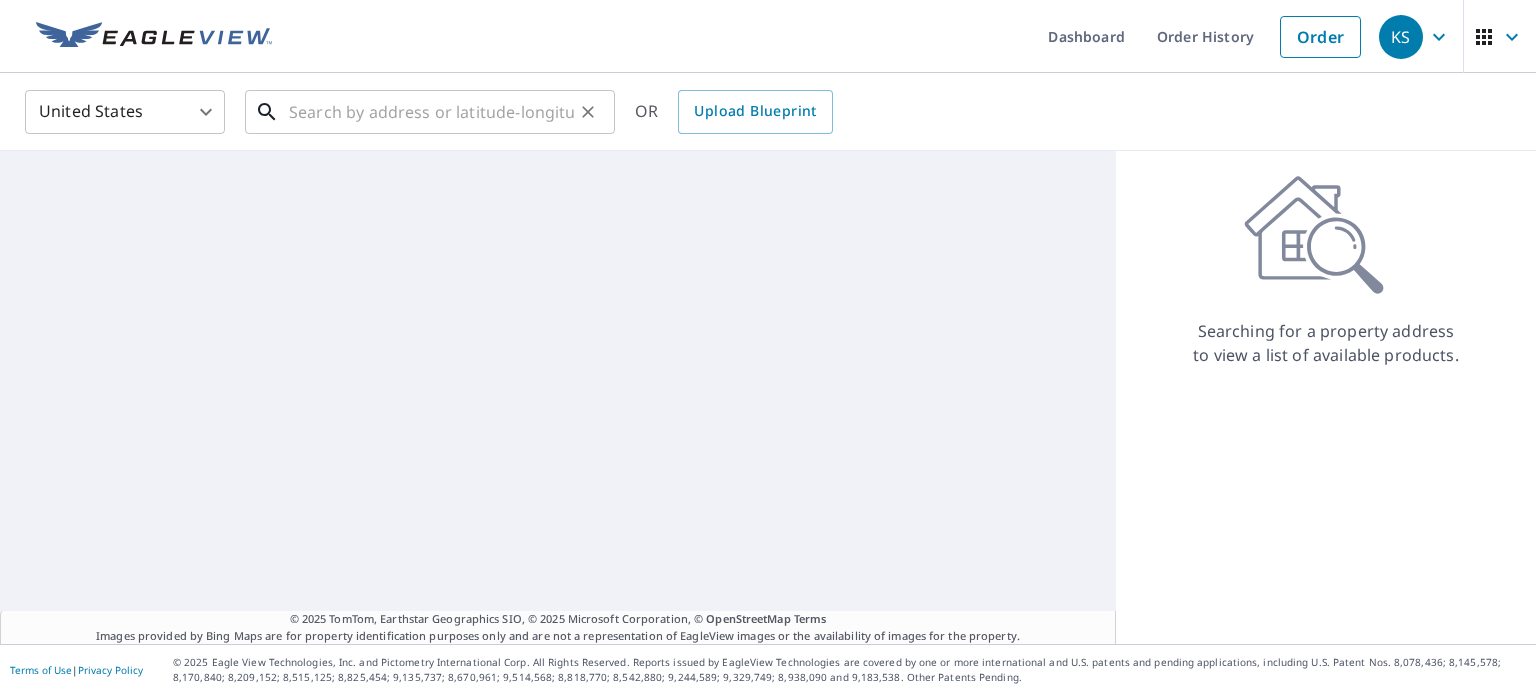 click at bounding box center [431, 112] 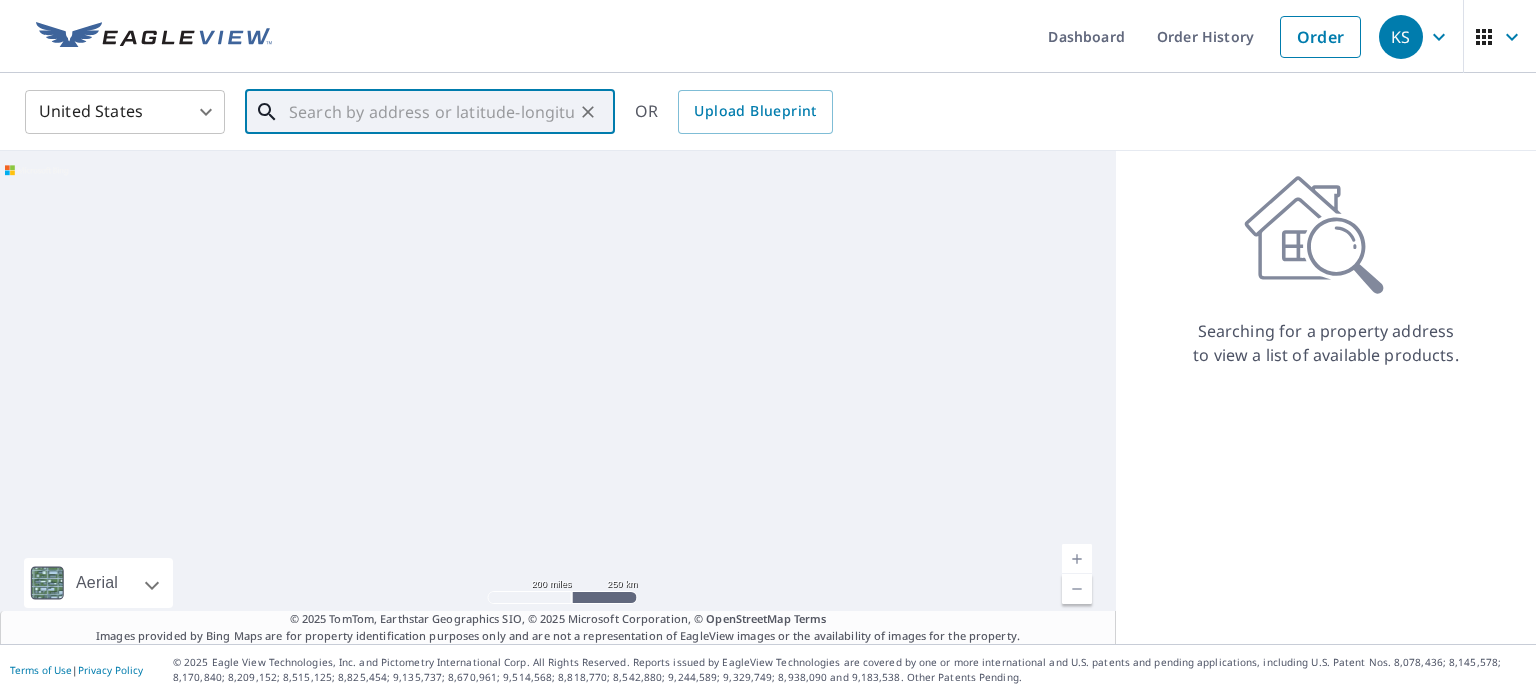 paste on "[NUMBER] [STREET], [CITY], [STATE], [POSTAL_CODE]" 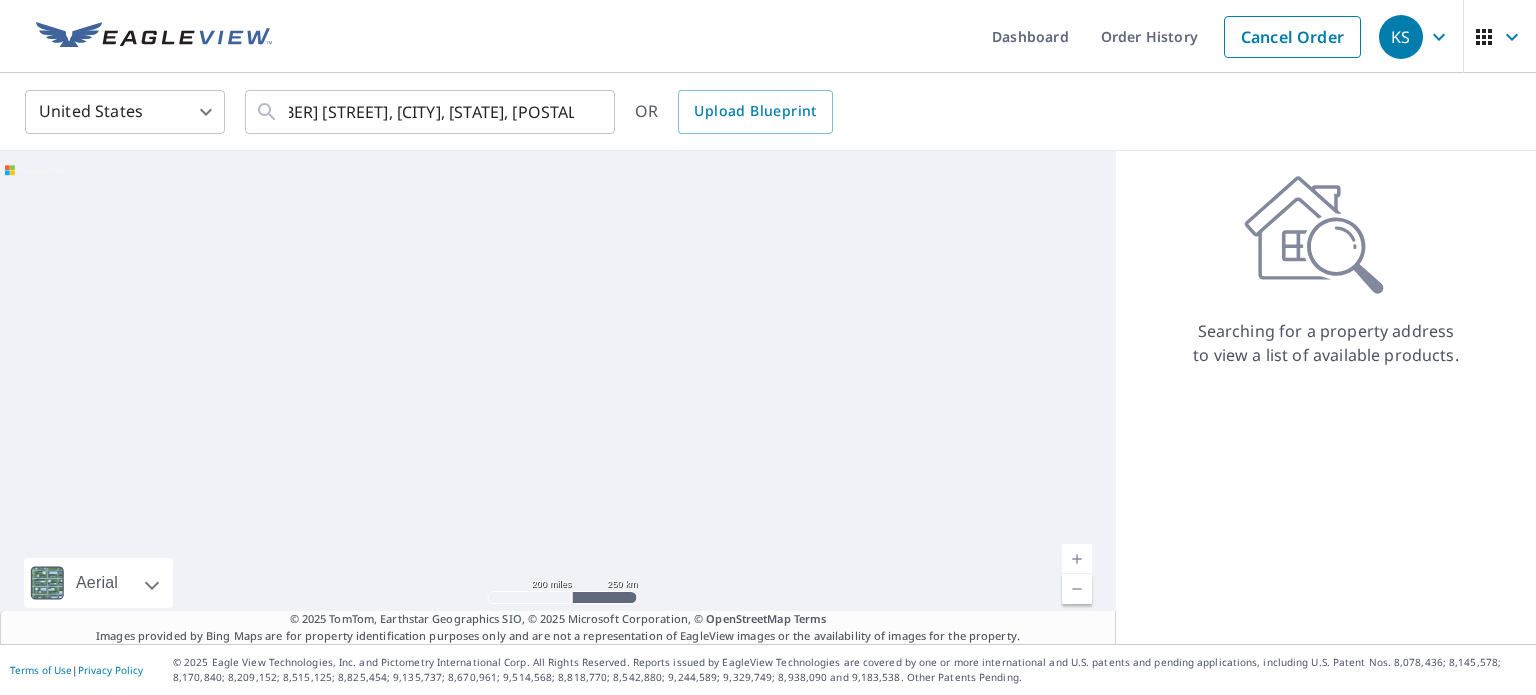 scroll, scrollTop: 0, scrollLeft: 0, axis: both 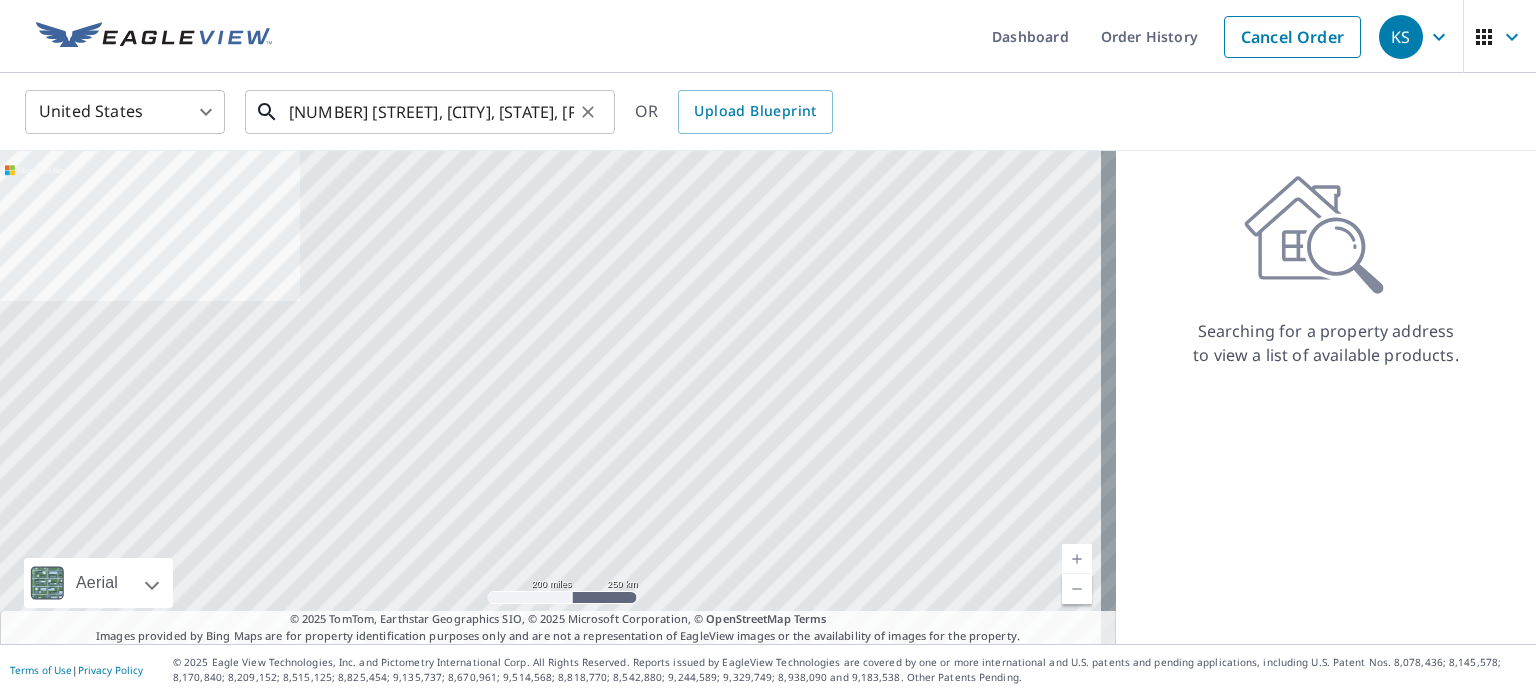 click on "[NUMBER] [STREET], [CITY], [STATE], [POSTAL_CODE]" at bounding box center (431, 112) 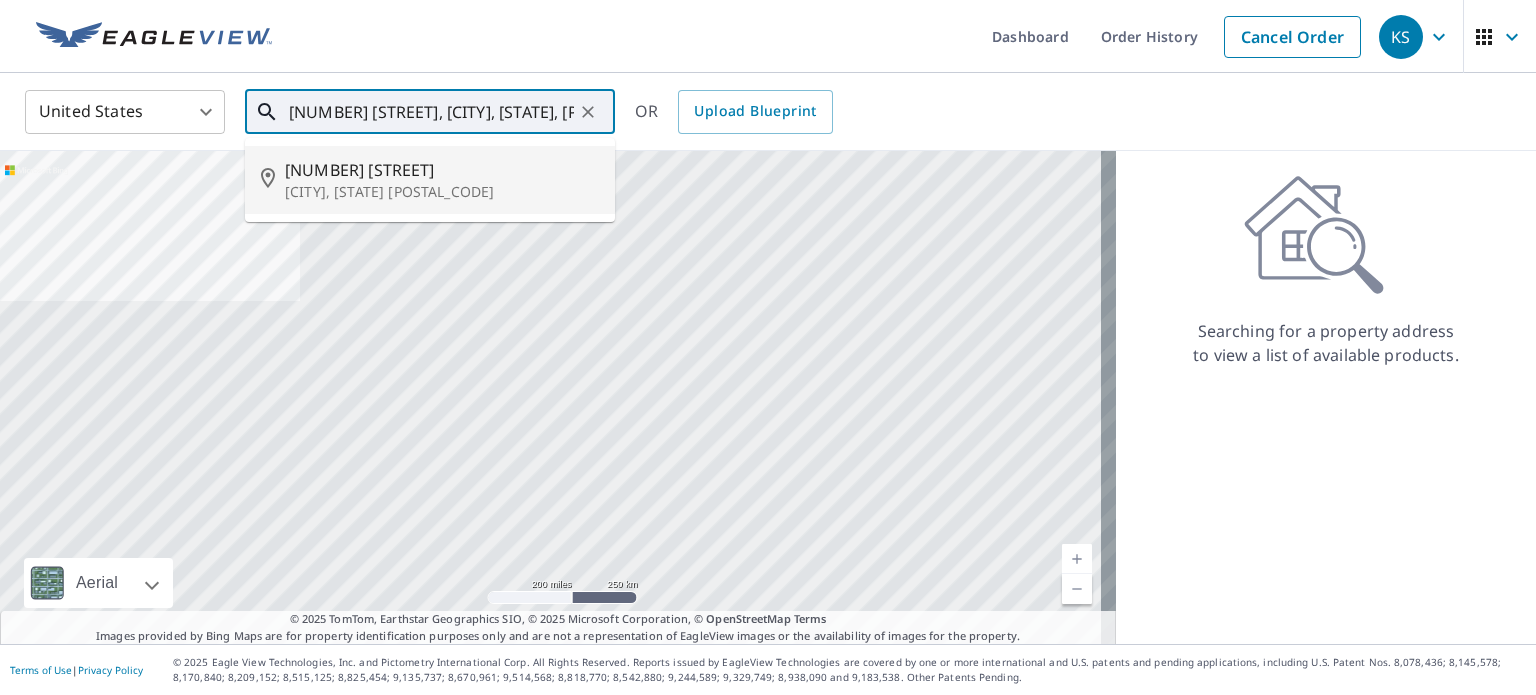 click on "[NUMBER] [STREET]" at bounding box center (442, 170) 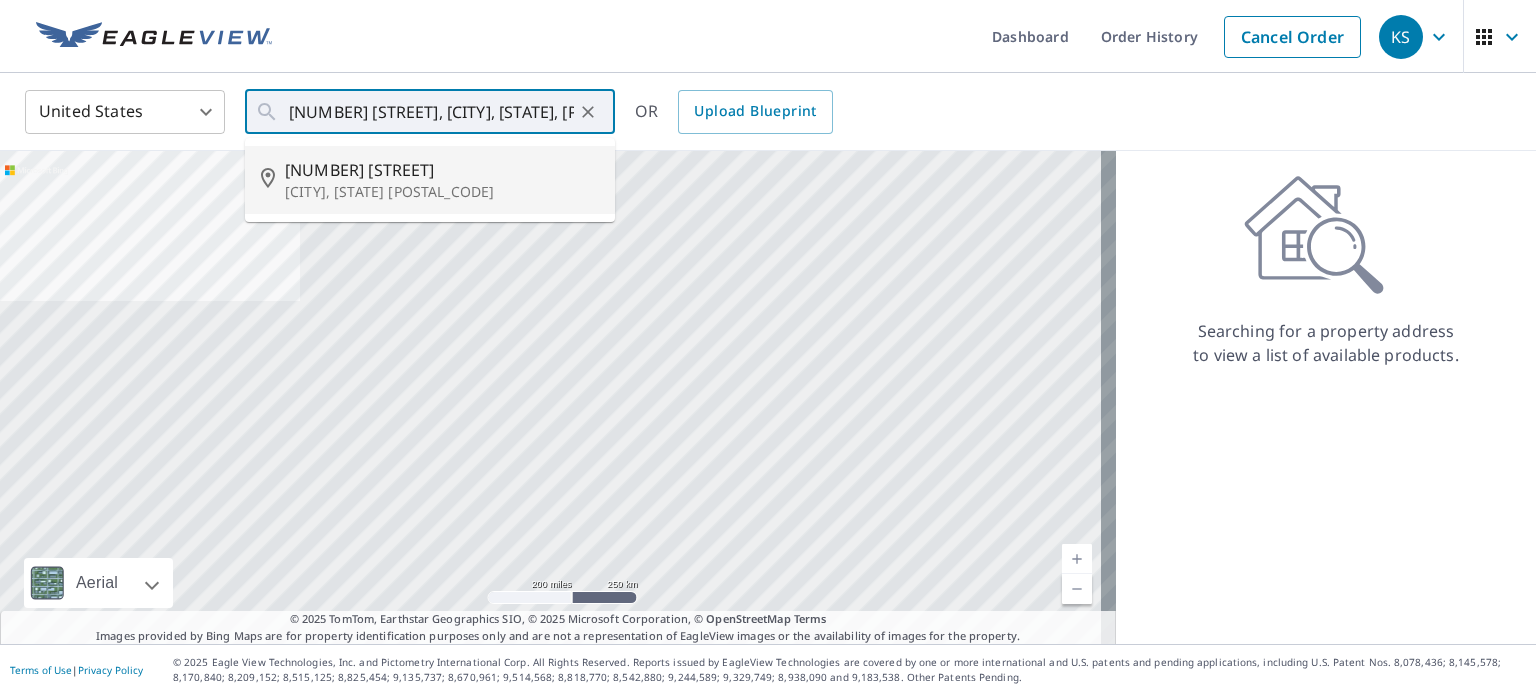 type on "[NUMBER] [STREET] [CITY], [STATE] [POSTAL_CODE]" 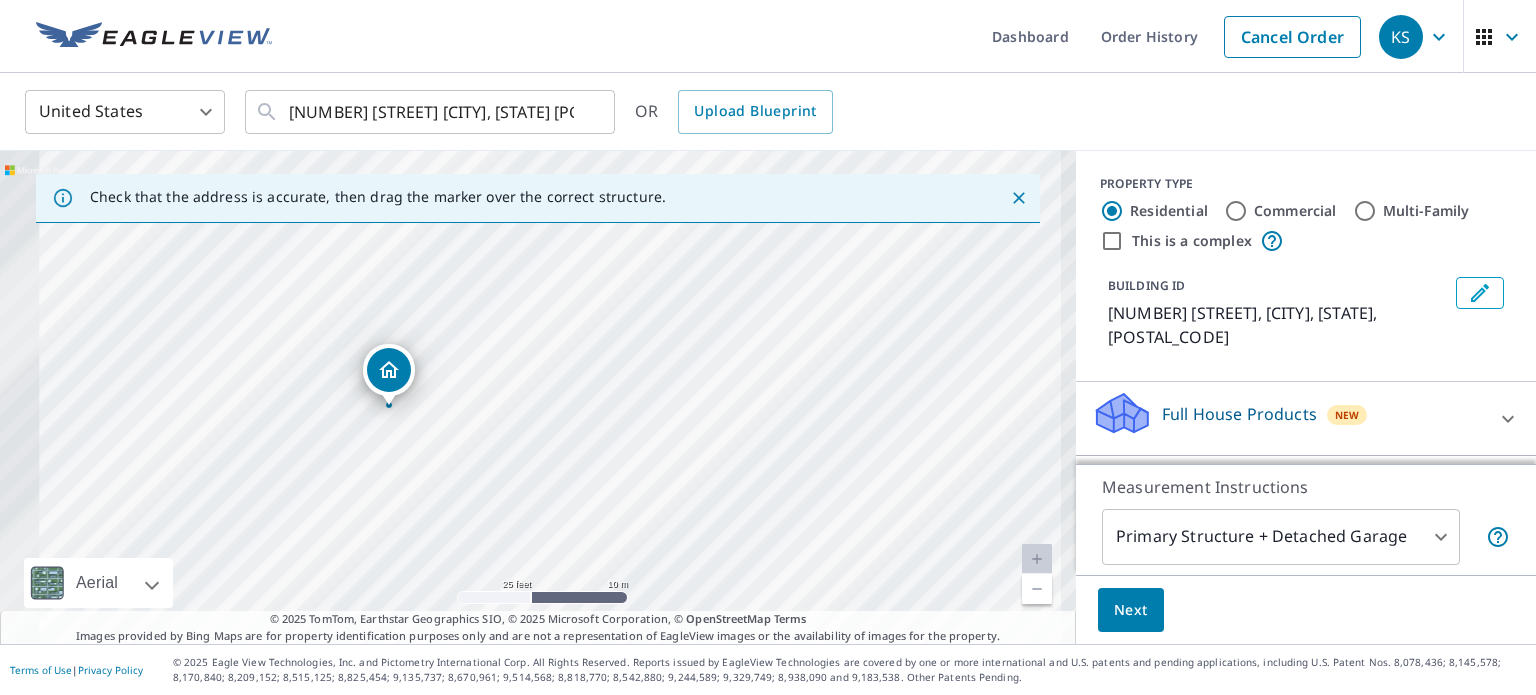 drag, startPoint x: 460, startPoint y: 368, endPoint x: 606, endPoint y: 409, distance: 151.64761 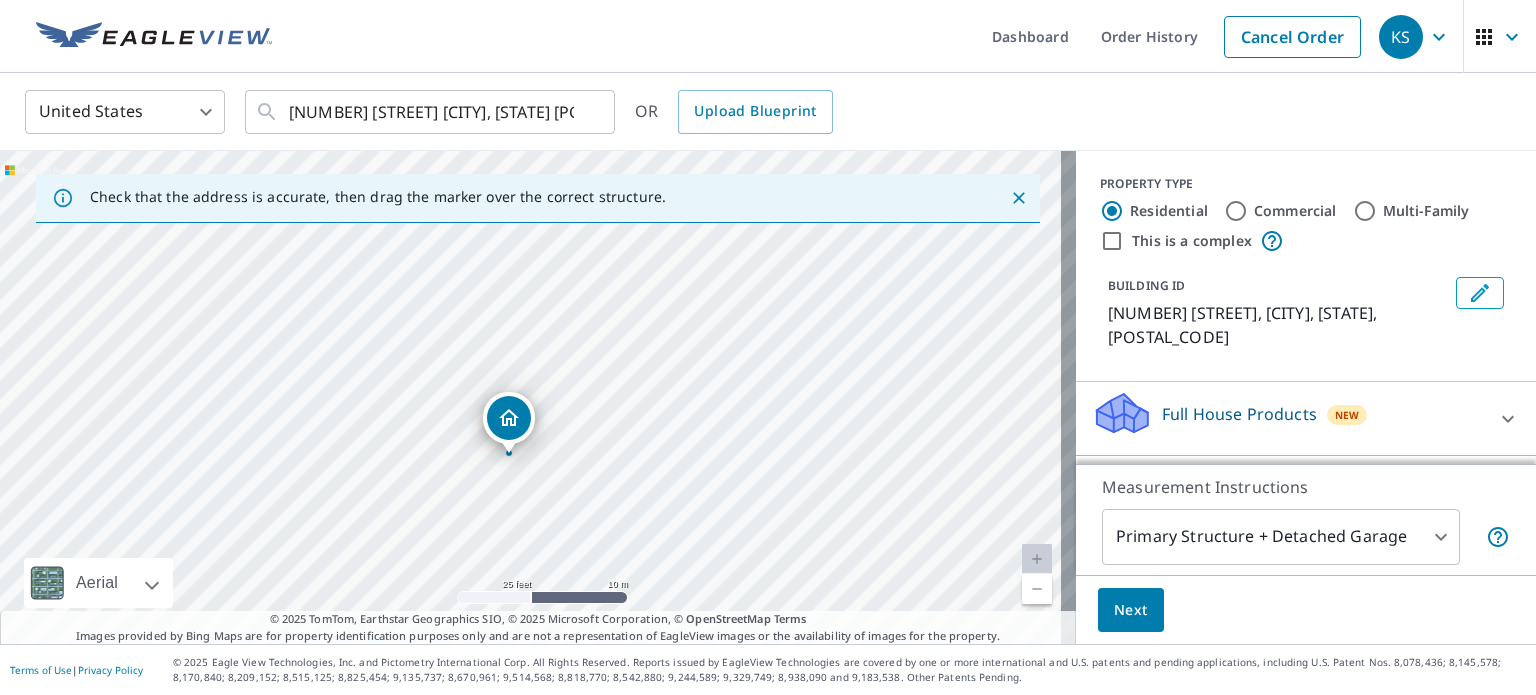 drag, startPoint x: 481, startPoint y: 429, endPoint x: 570, endPoint y: 460, distance: 94.24436 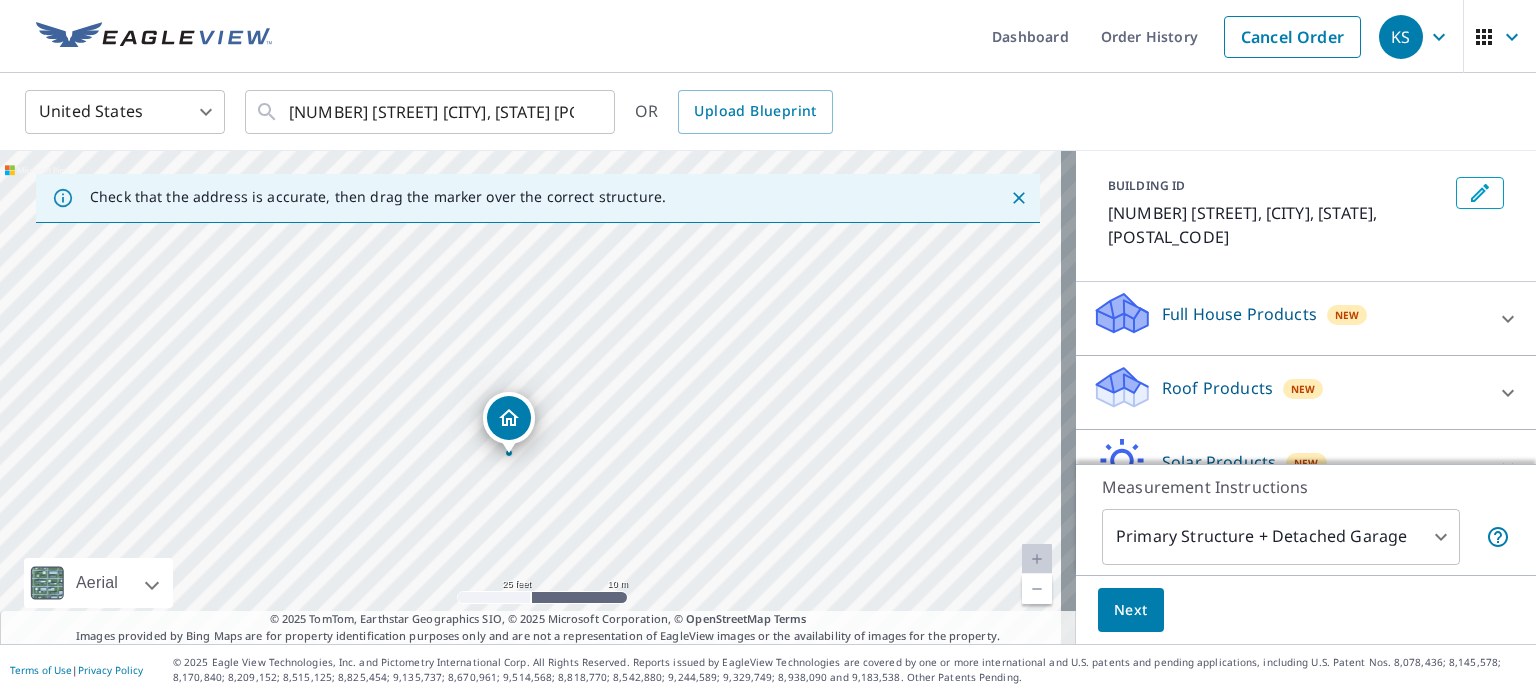 click on "Roof Products" at bounding box center [1217, 388] 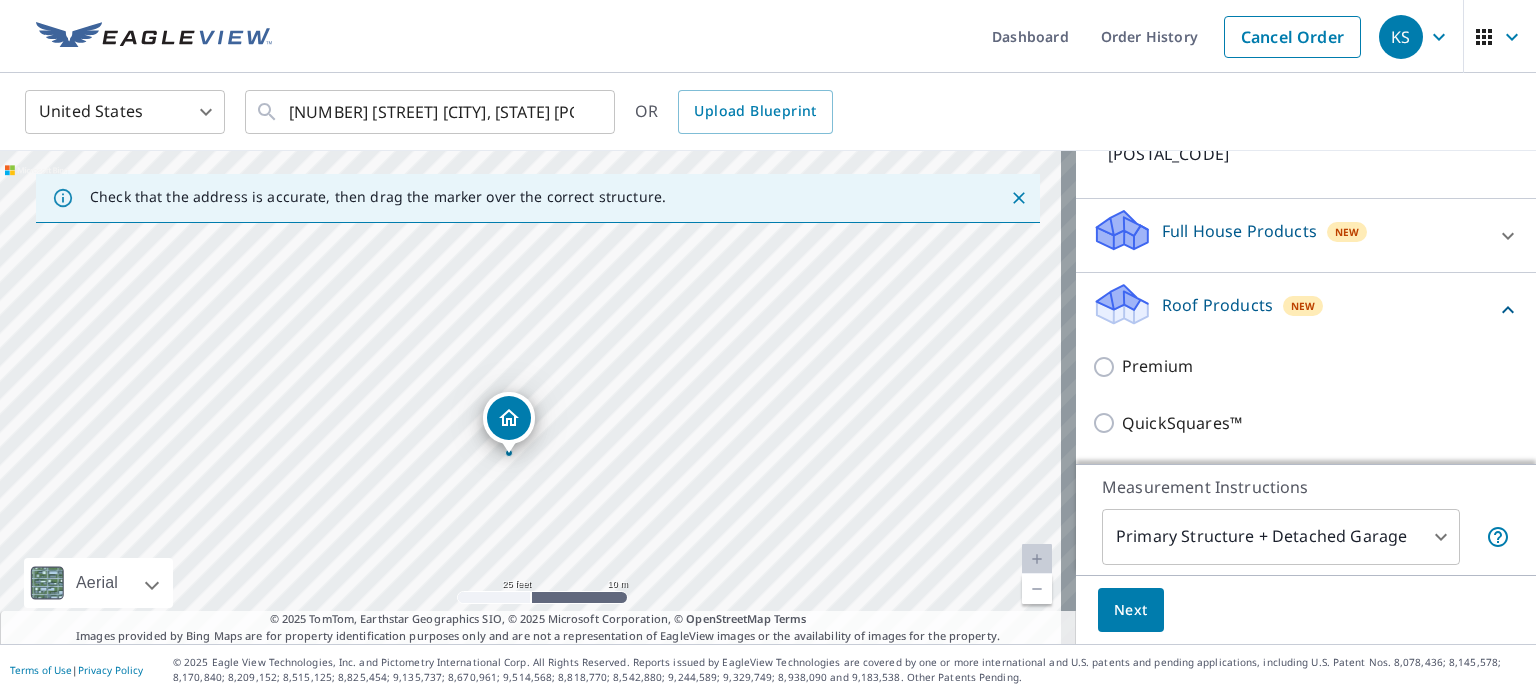 scroll, scrollTop: 200, scrollLeft: 0, axis: vertical 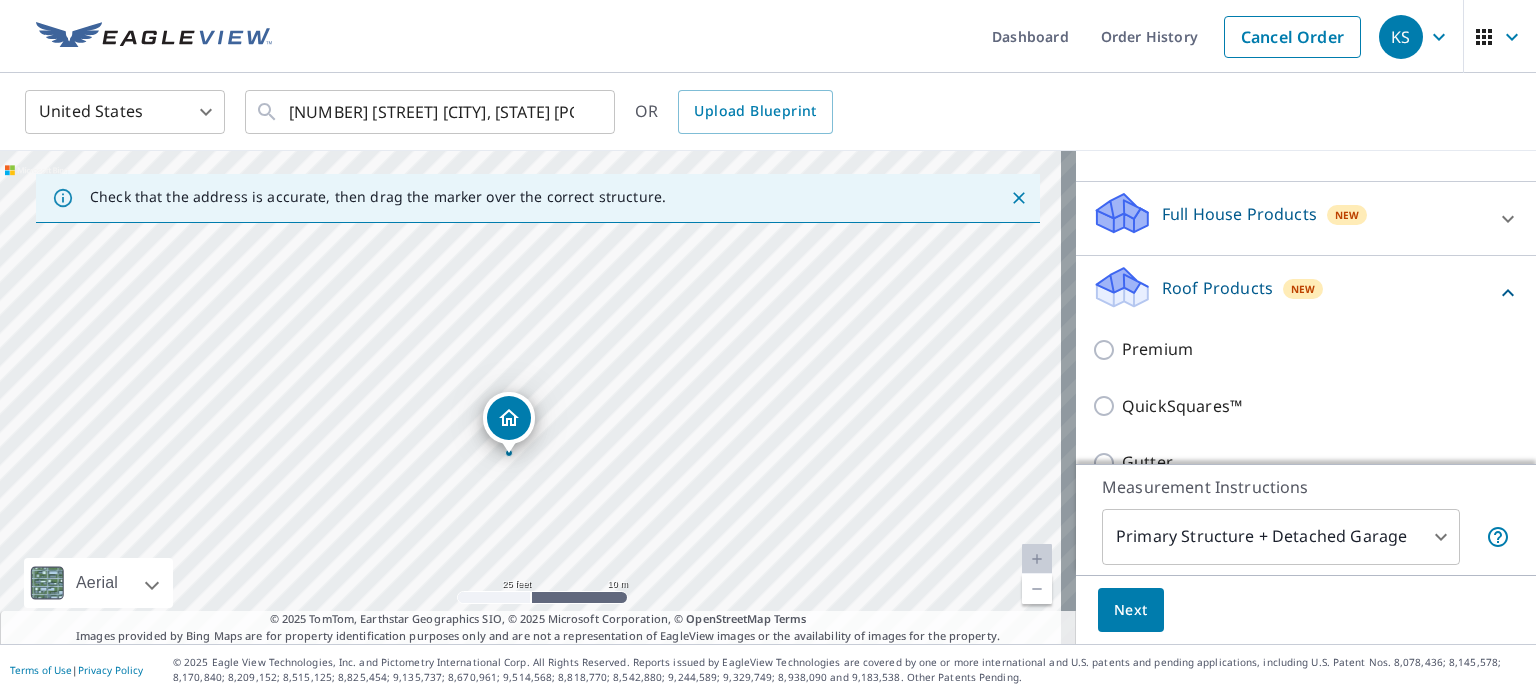 click on "Premium" at bounding box center (1157, 349) 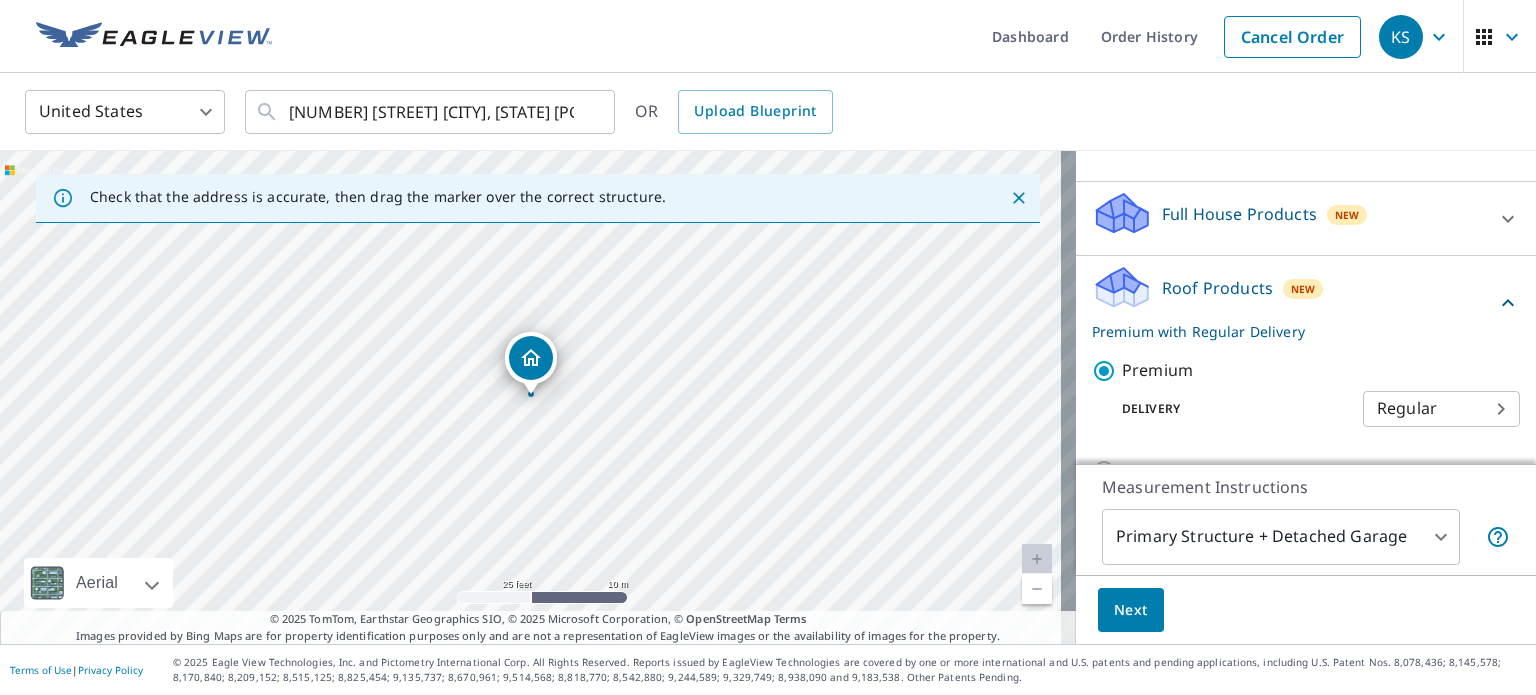 click on "Next" at bounding box center [1131, 610] 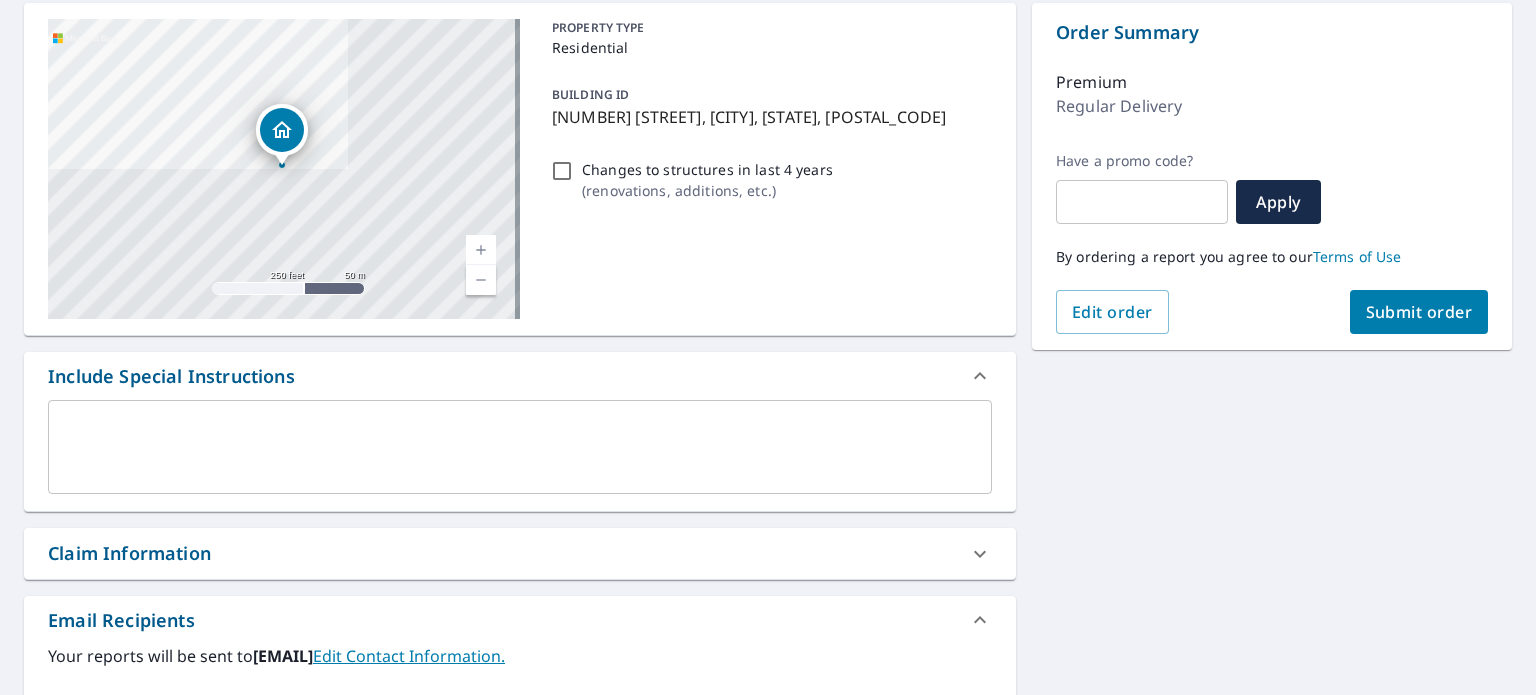 scroll, scrollTop: 200, scrollLeft: 0, axis: vertical 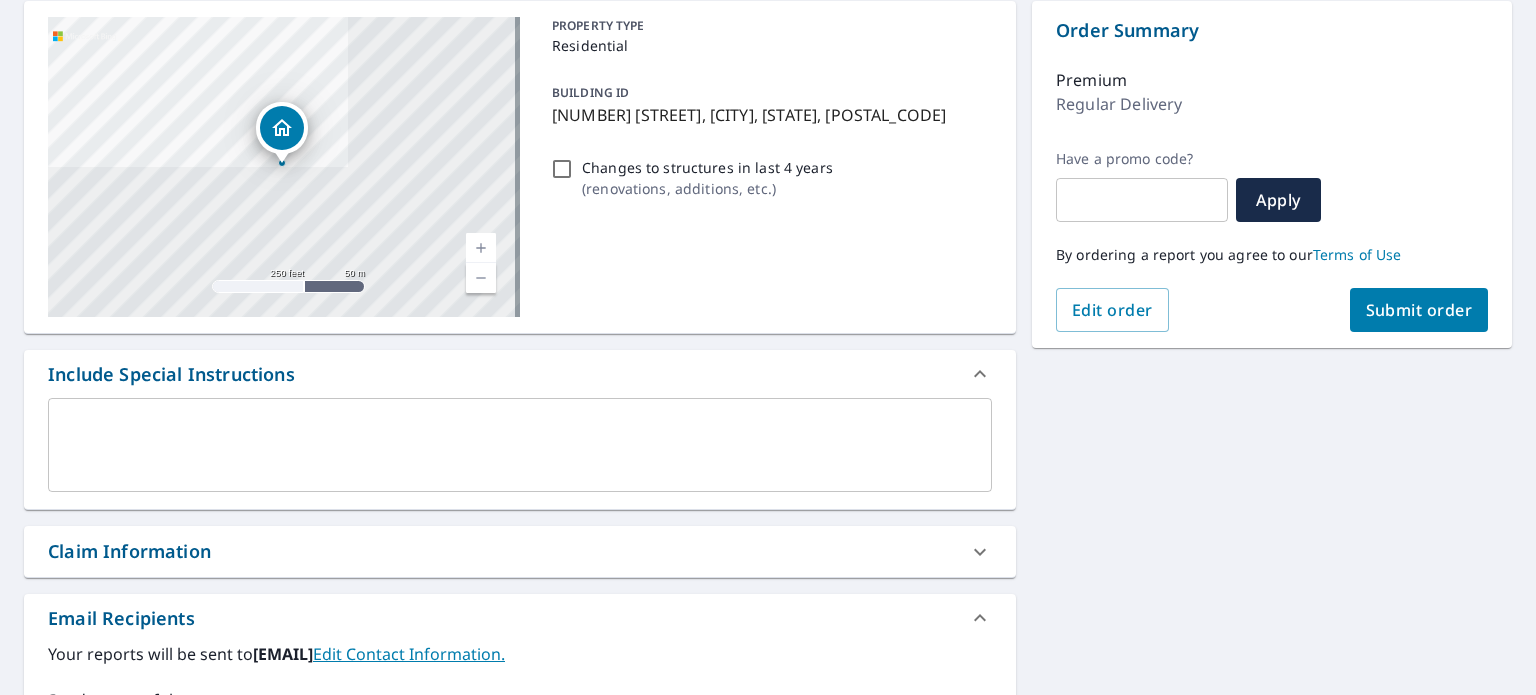 click on "Submit order" at bounding box center [1419, 310] 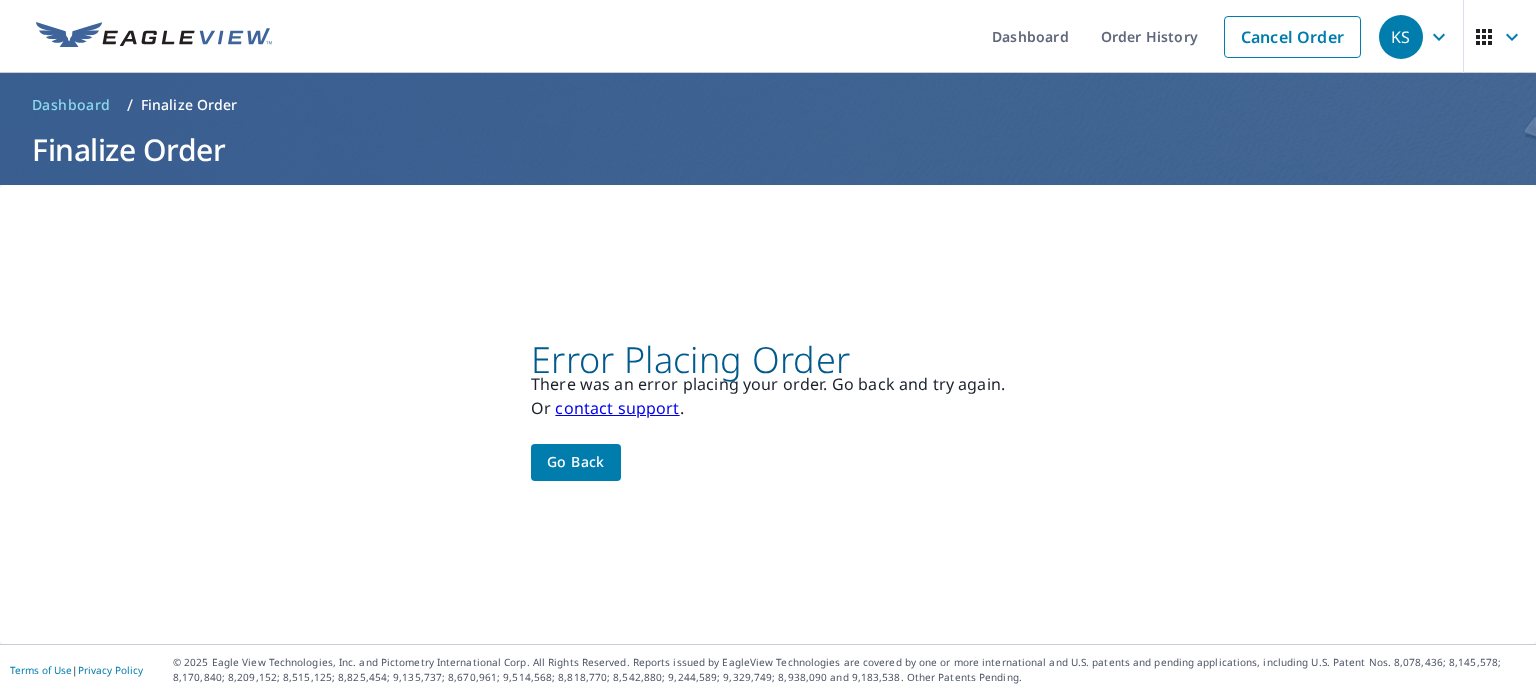 scroll, scrollTop: 0, scrollLeft: 0, axis: both 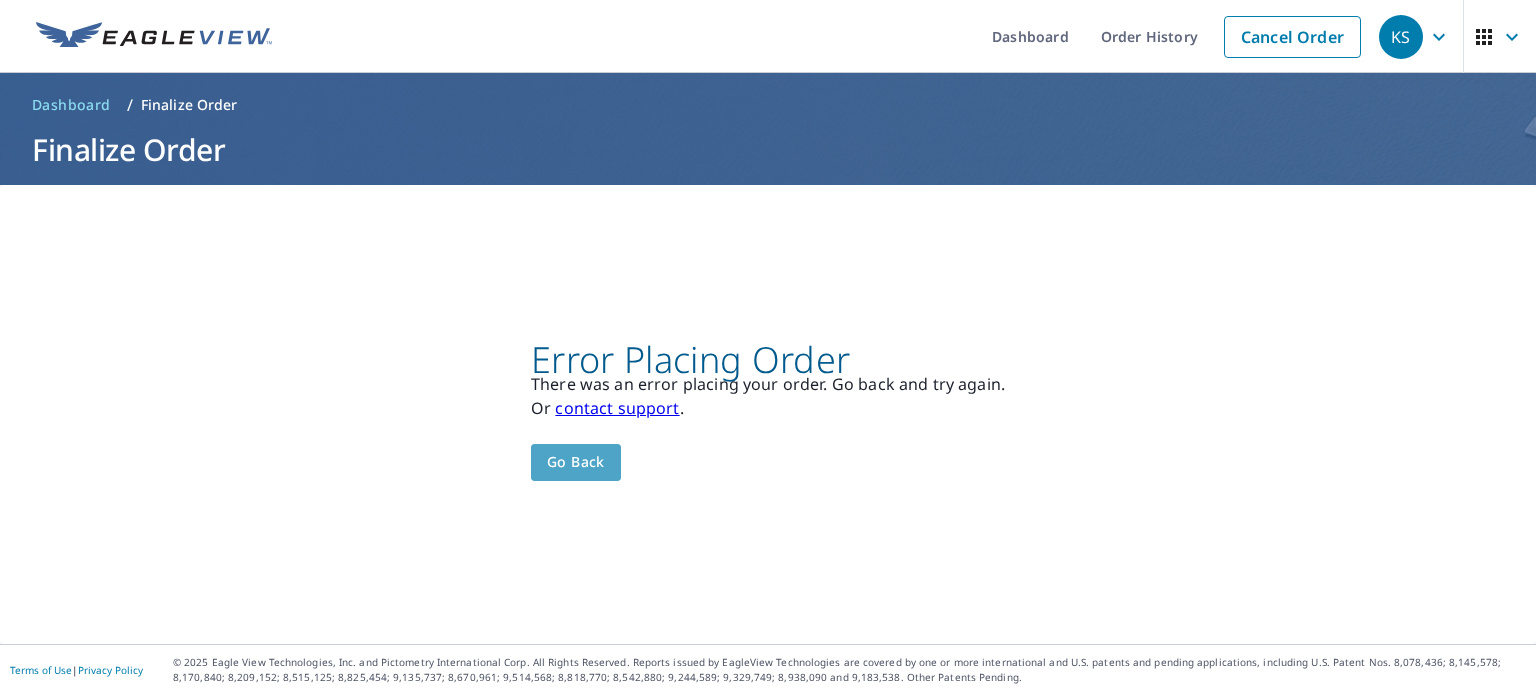 click on "Go back" at bounding box center (576, 462) 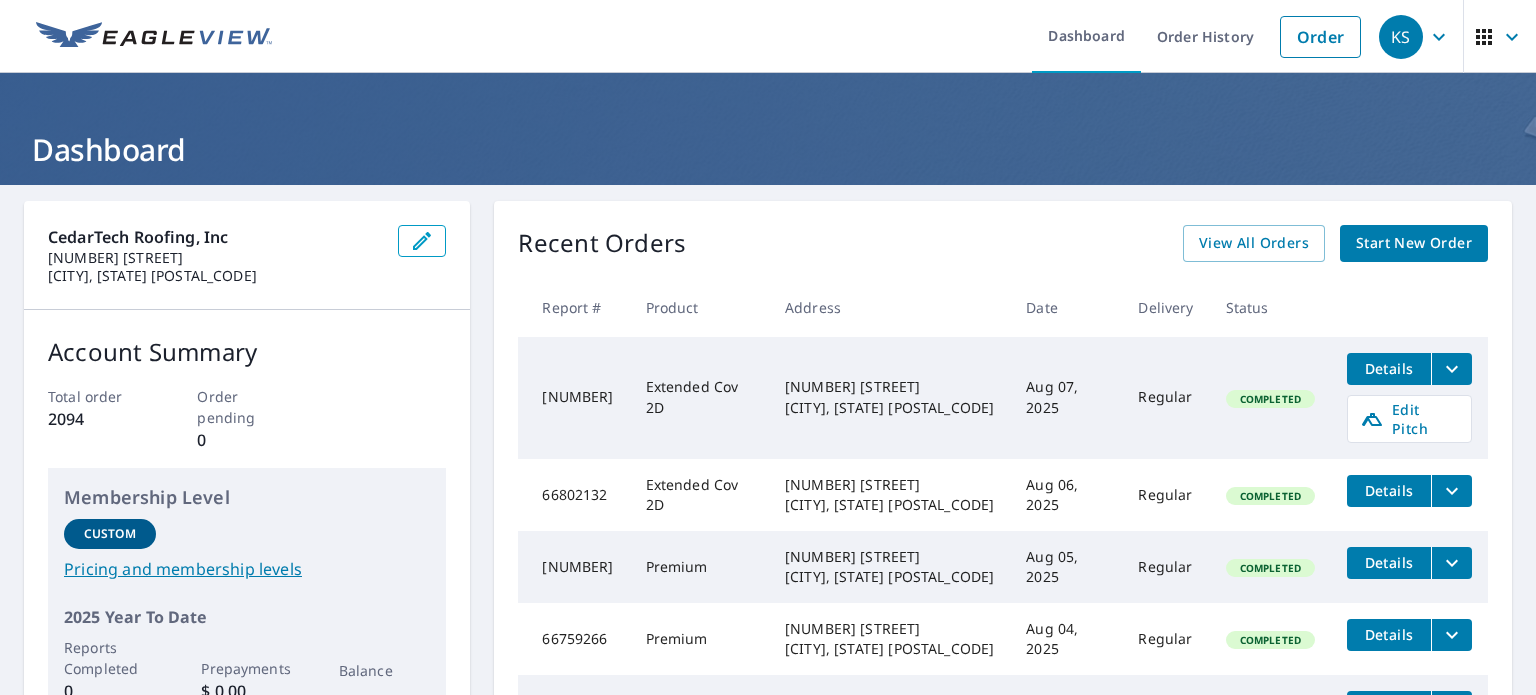 scroll, scrollTop: 0, scrollLeft: 0, axis: both 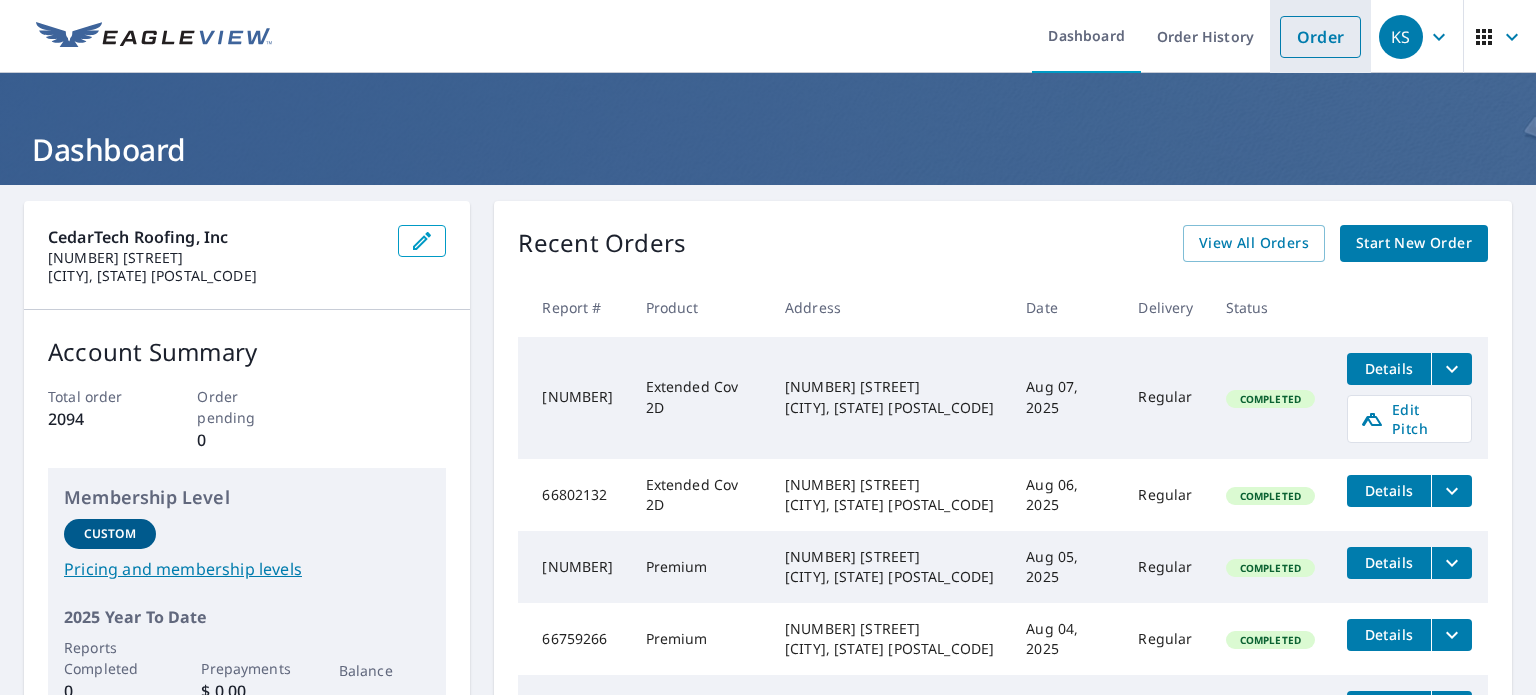 click on "Order" at bounding box center [1320, 37] 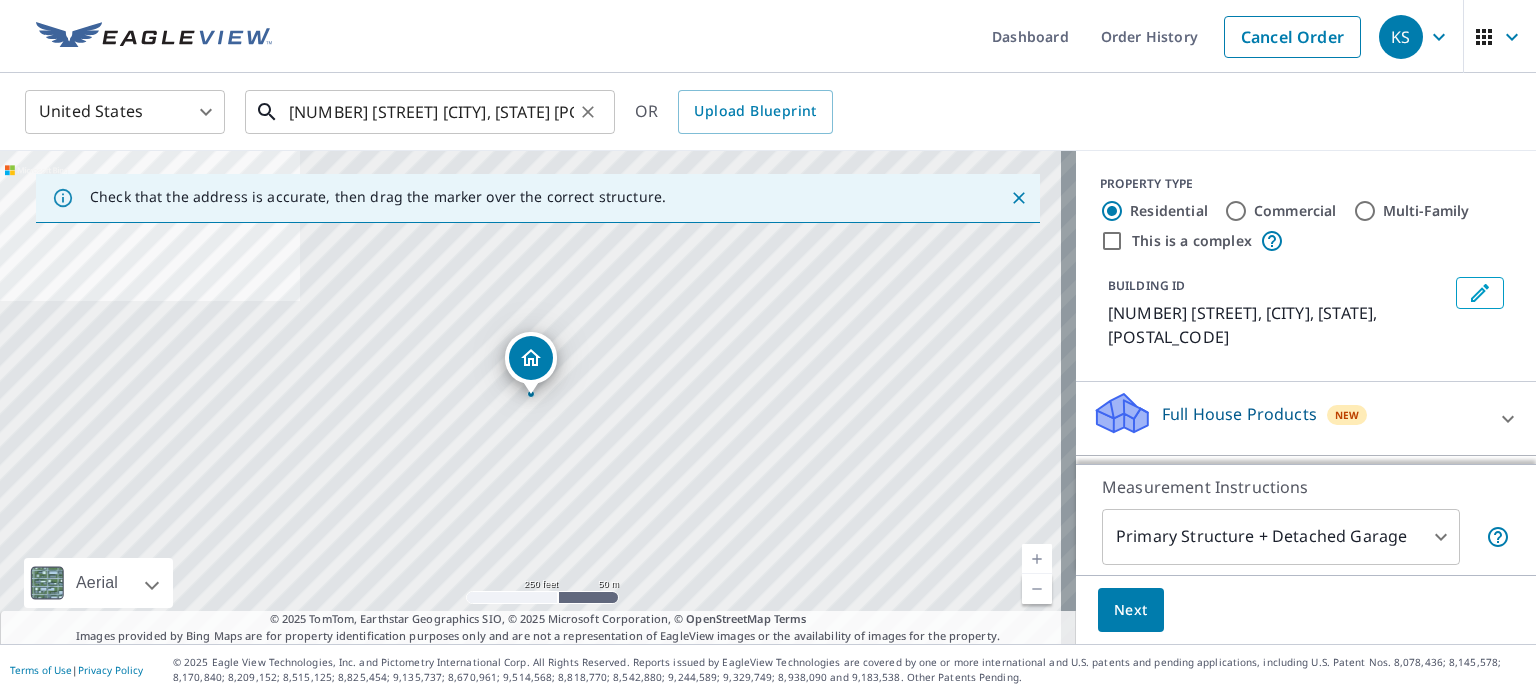 click on "[NUMBER] [STREET] [CITY], [STATE] [POSTAL_CODE]" at bounding box center [431, 112] 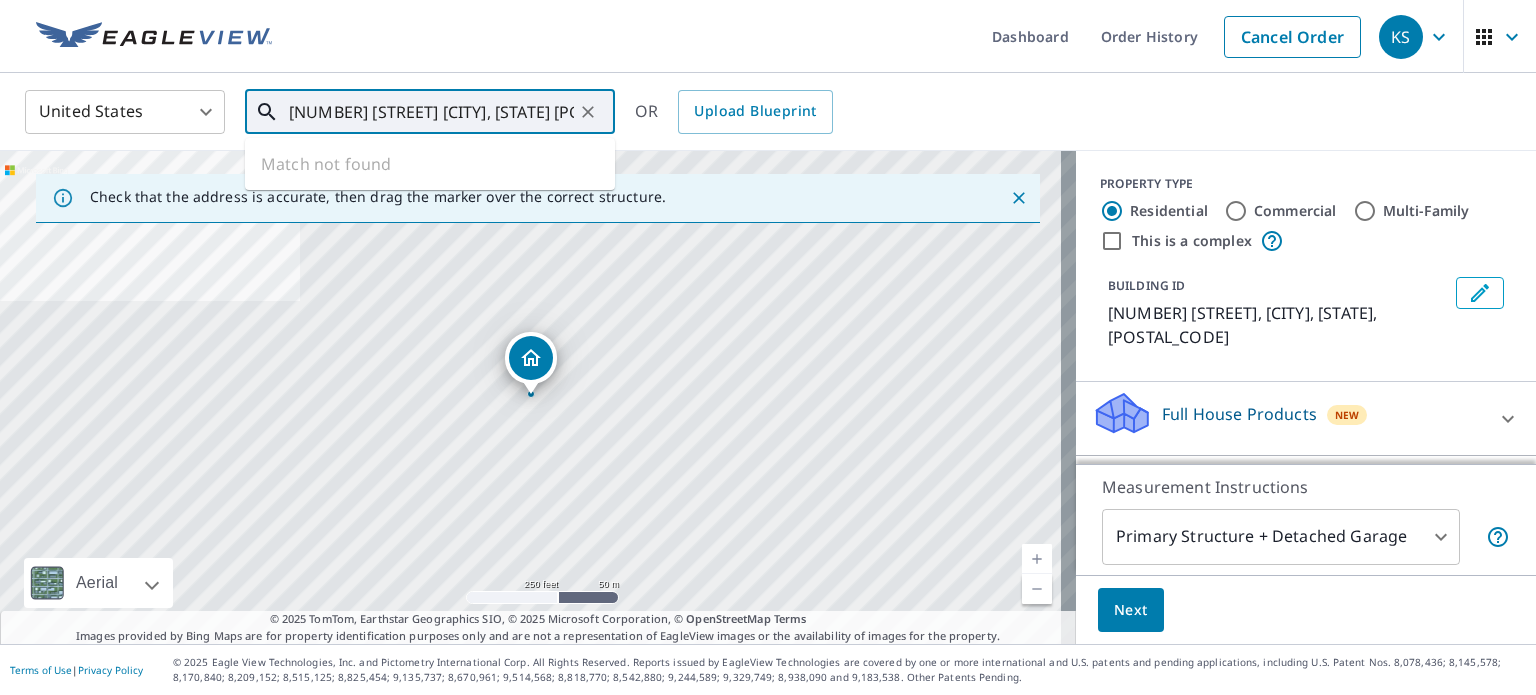 click on "[NUMBER] [STREET] [CITY], [STATE] [POSTAL_CODE]" at bounding box center (431, 112) 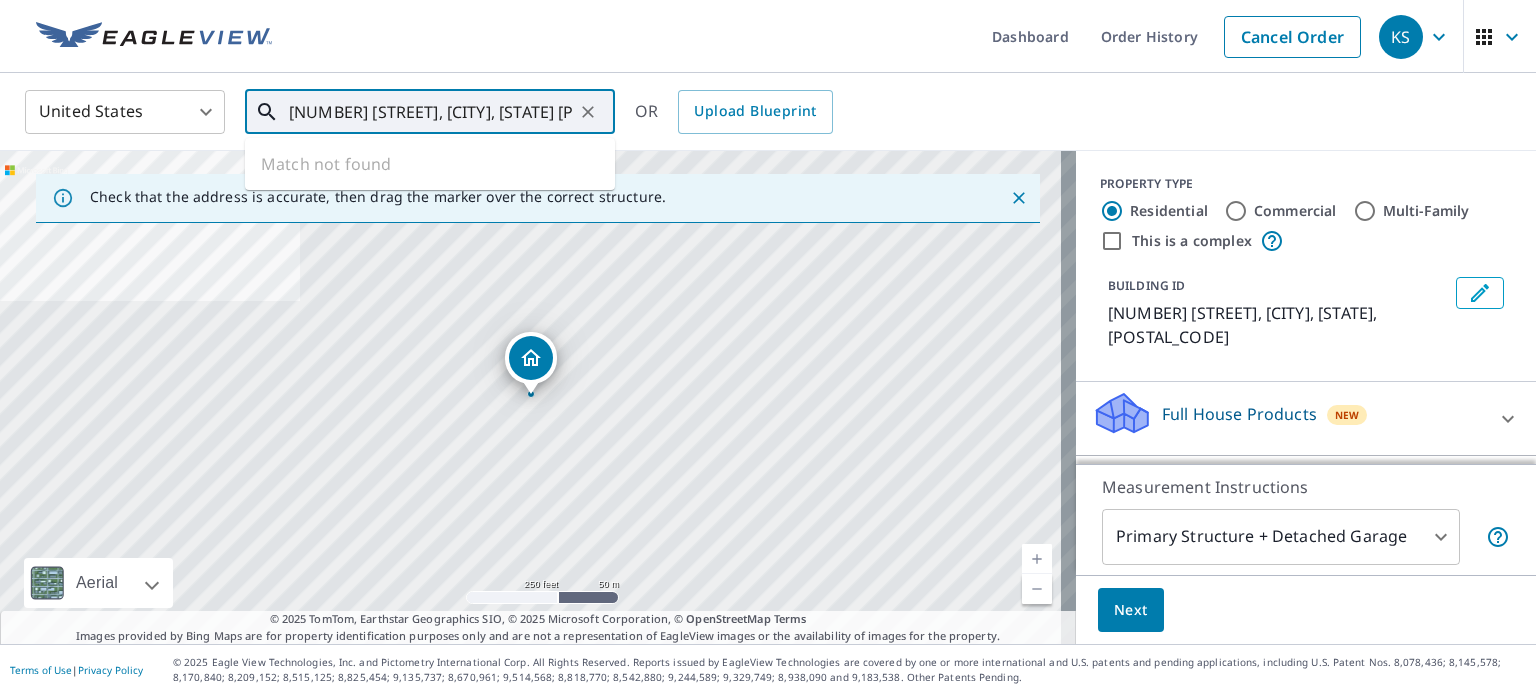 scroll, scrollTop: 0, scrollLeft: 50, axis: horizontal 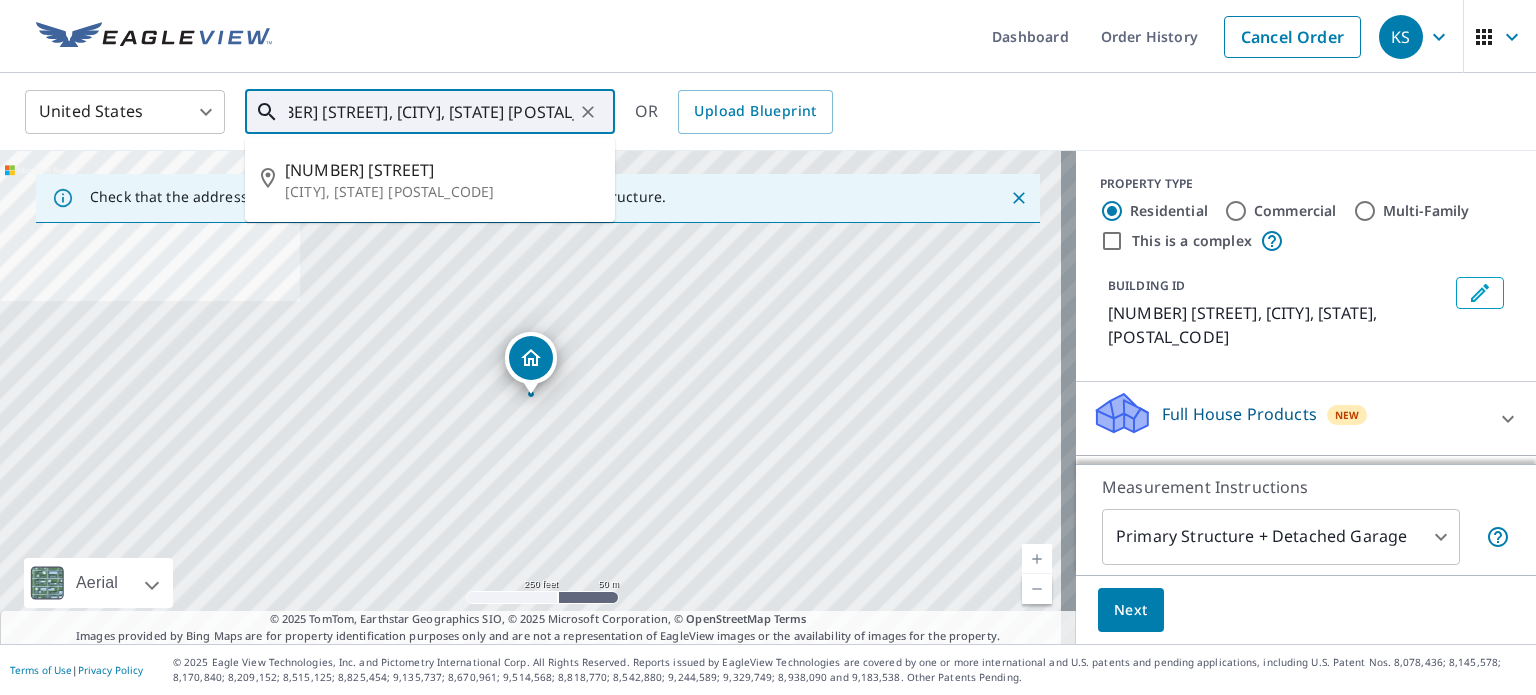 type on "[NUMBER] [STREET], [CITY], [STATE] [POSTAL_CODE]" 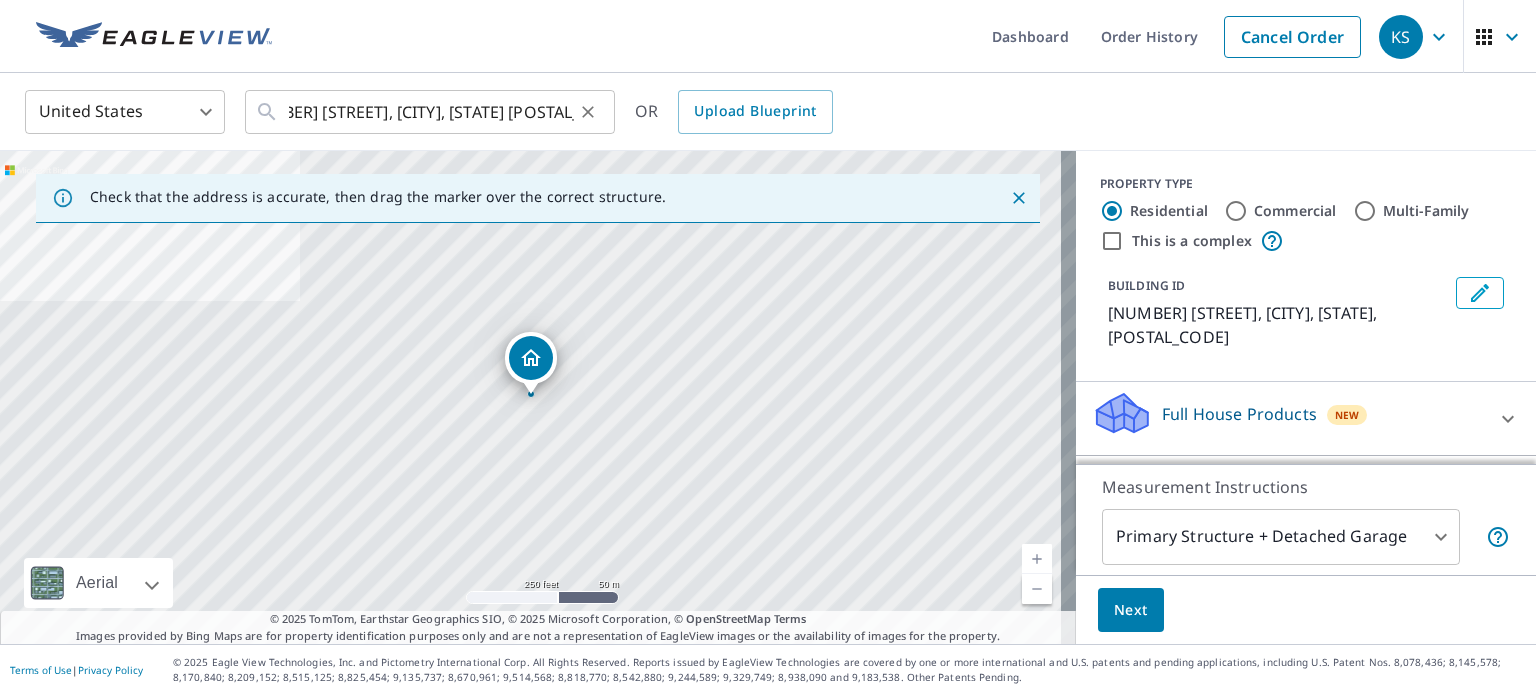 scroll, scrollTop: 0, scrollLeft: 0, axis: both 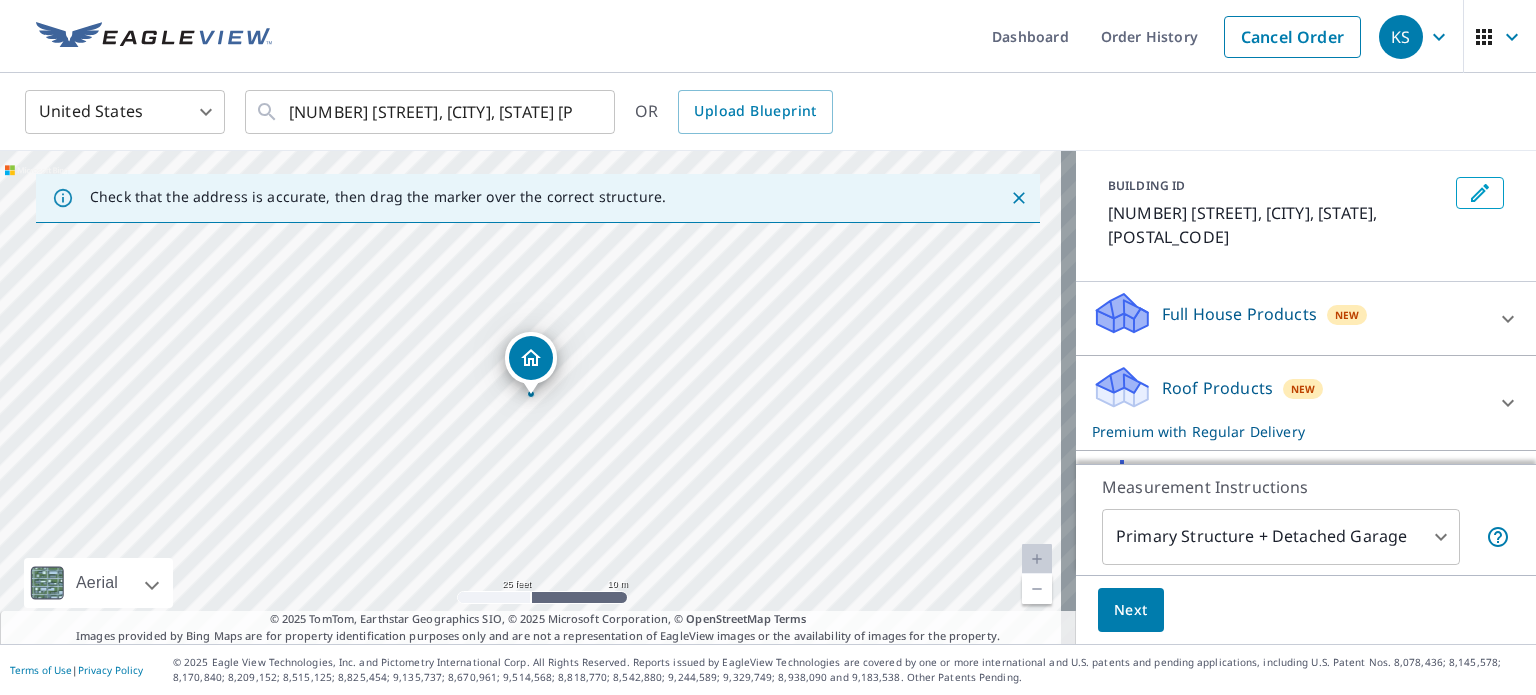 click on "Roof Products" at bounding box center (1217, 388) 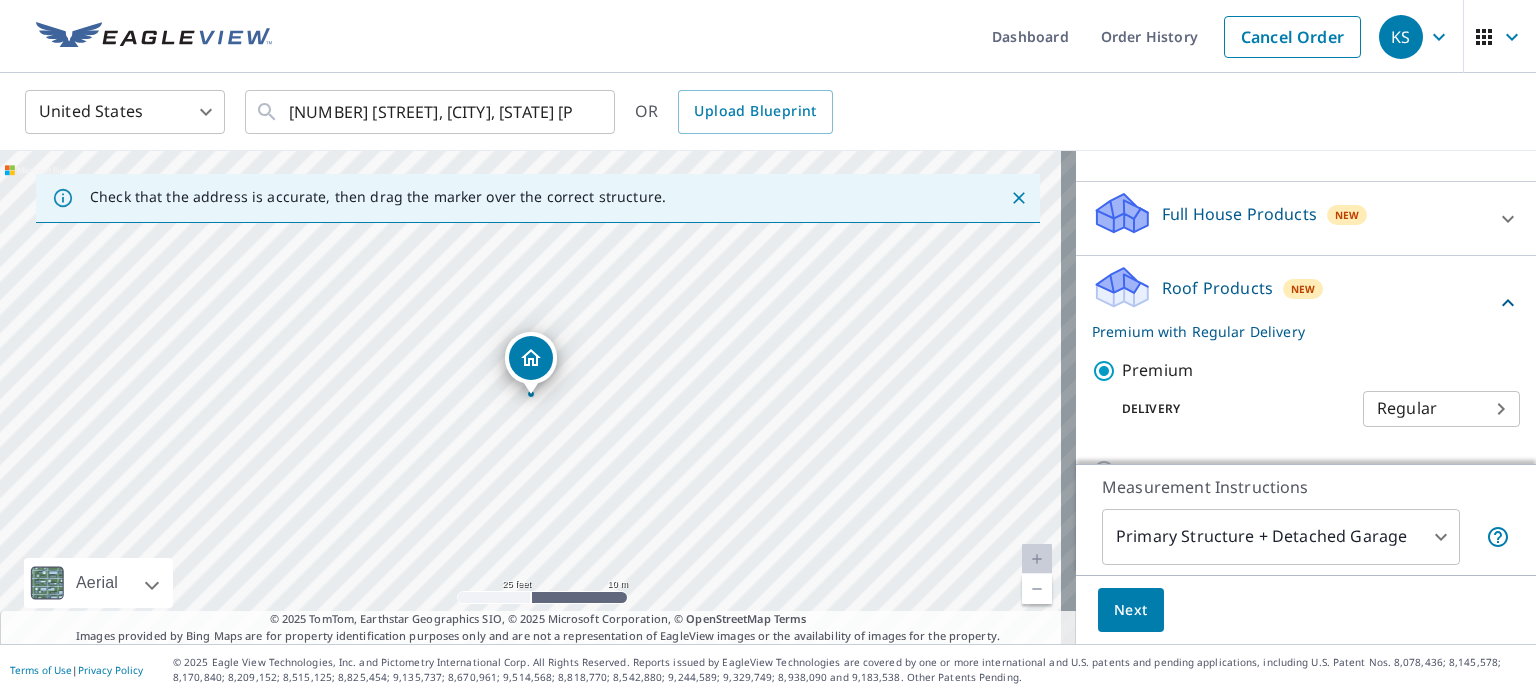 scroll, scrollTop: 300, scrollLeft: 0, axis: vertical 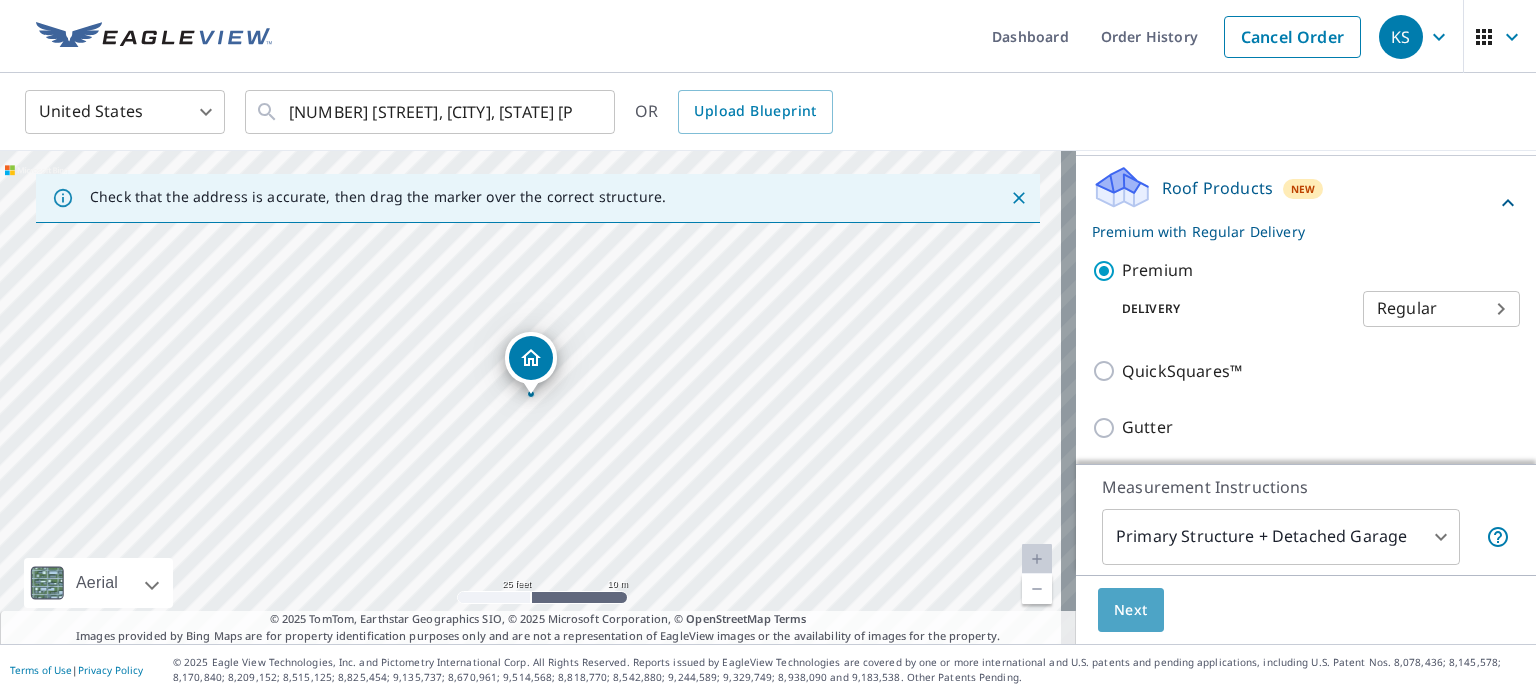 click on "Next" at bounding box center (1131, 610) 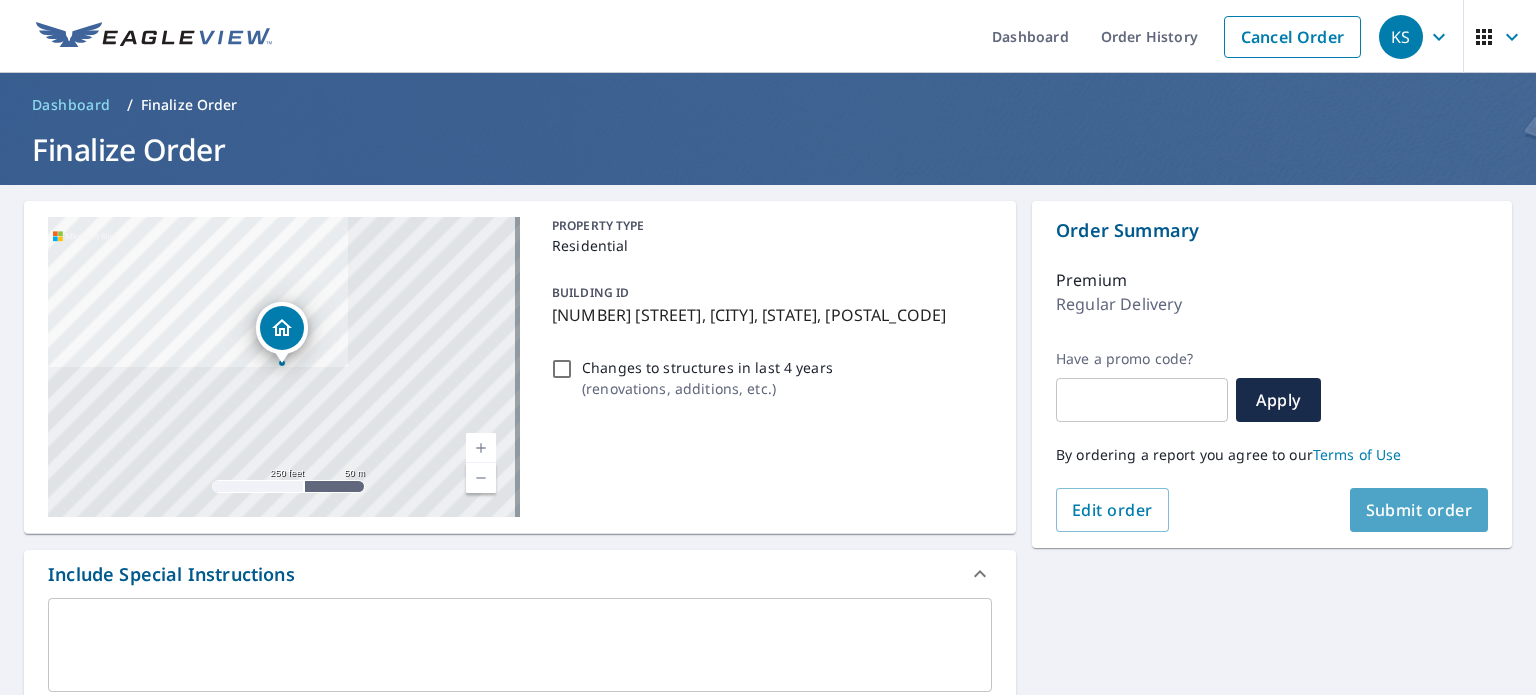 click on "Submit order" at bounding box center [1419, 510] 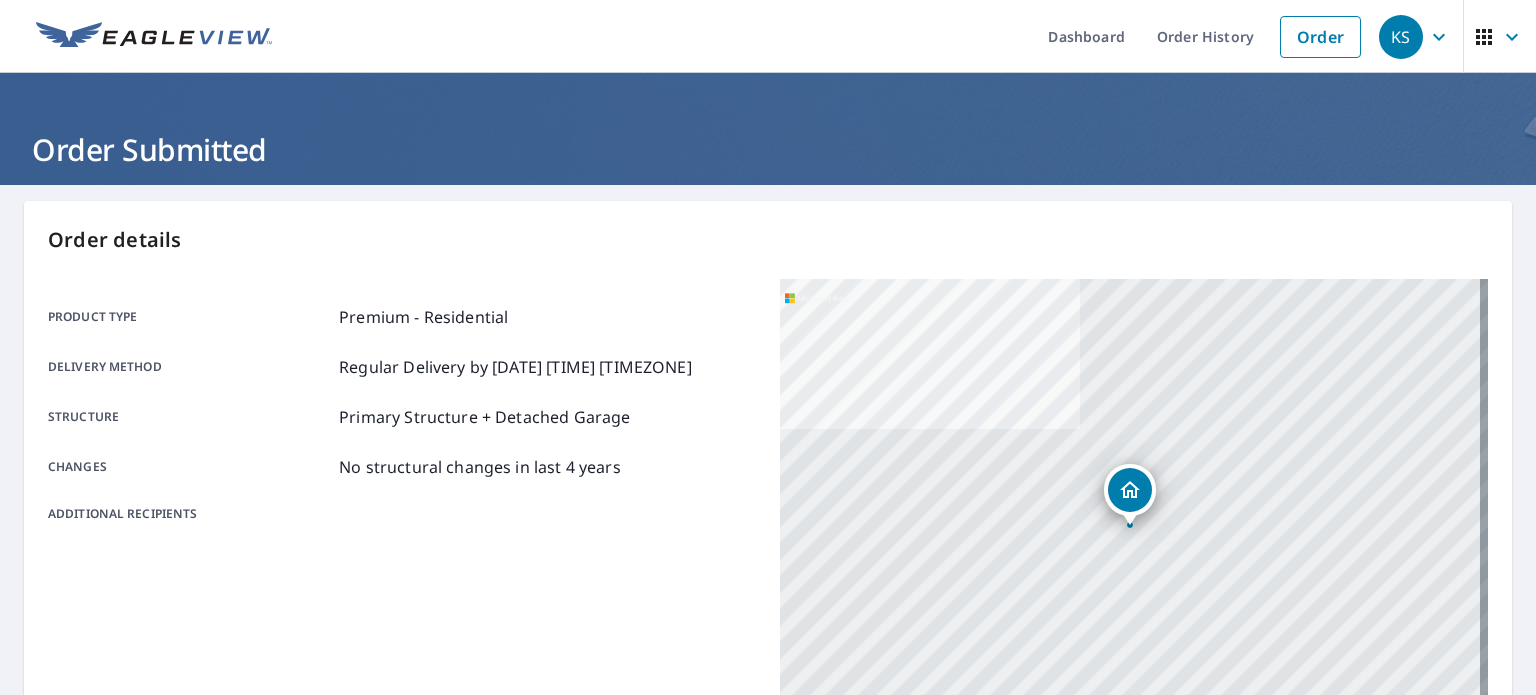 scroll, scrollTop: 400, scrollLeft: 0, axis: vertical 